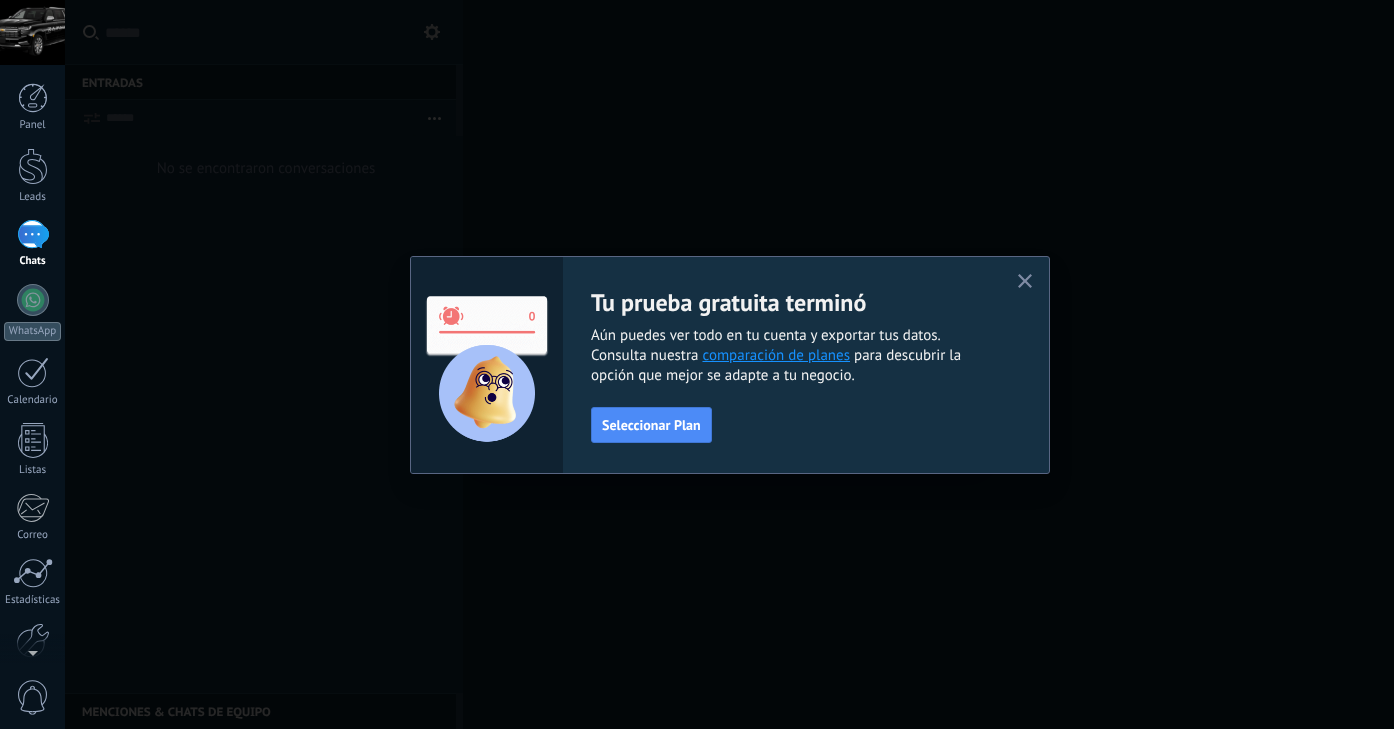 scroll, scrollTop: 0, scrollLeft: 0, axis: both 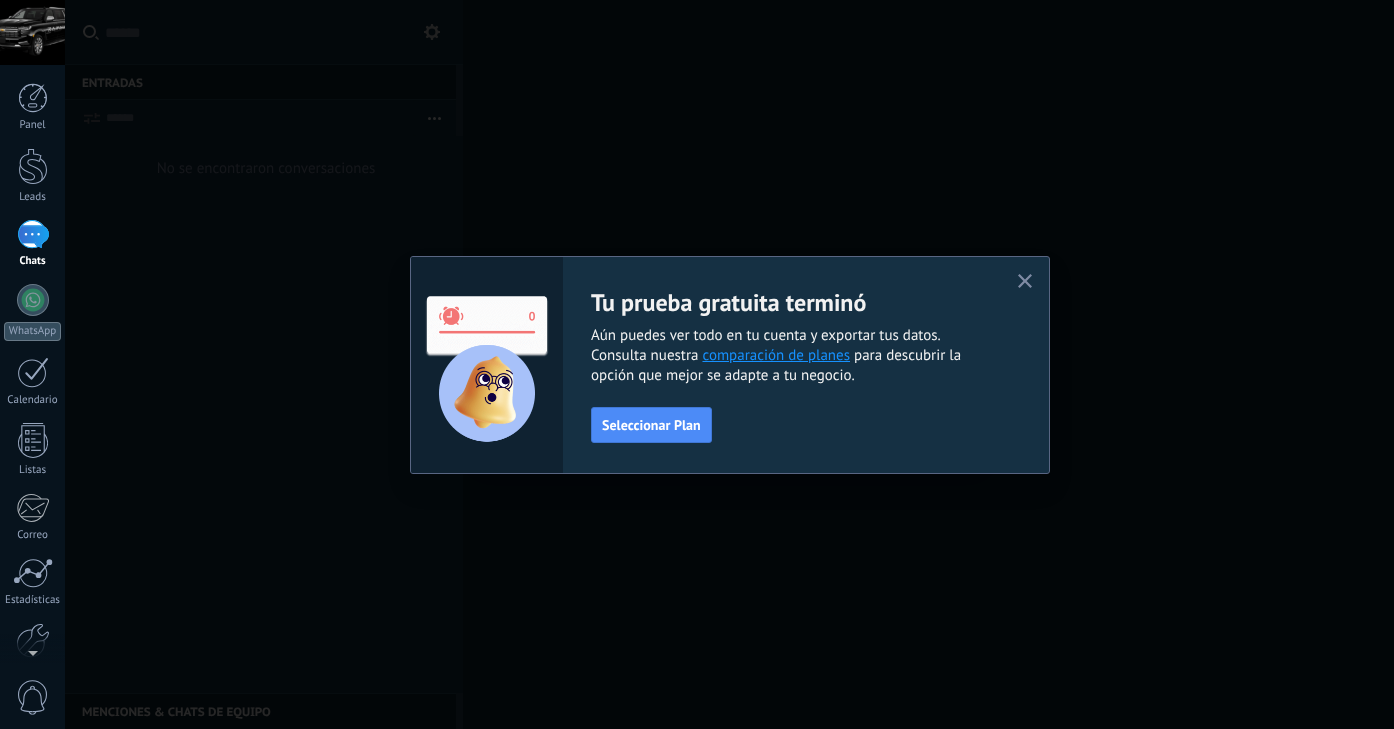 click at bounding box center (1025, 282) 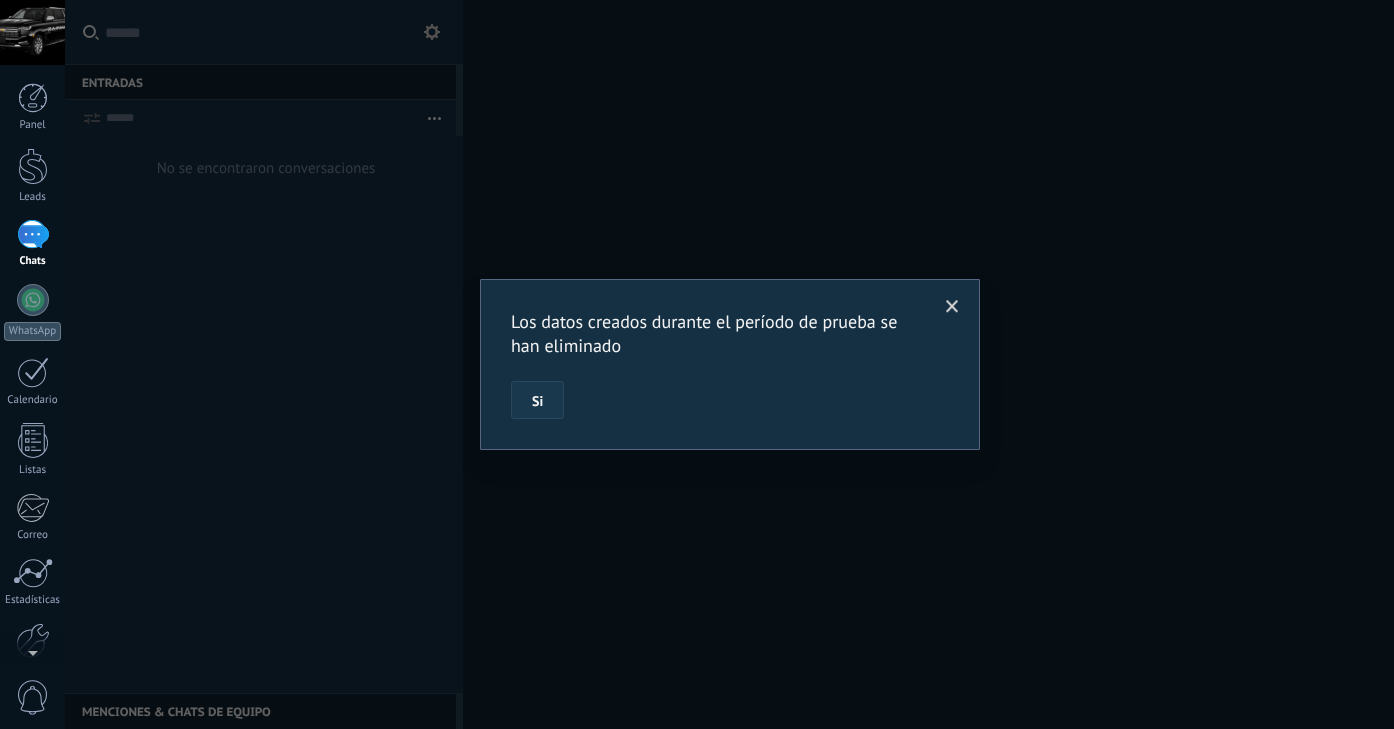 click on "Si" at bounding box center [537, 400] 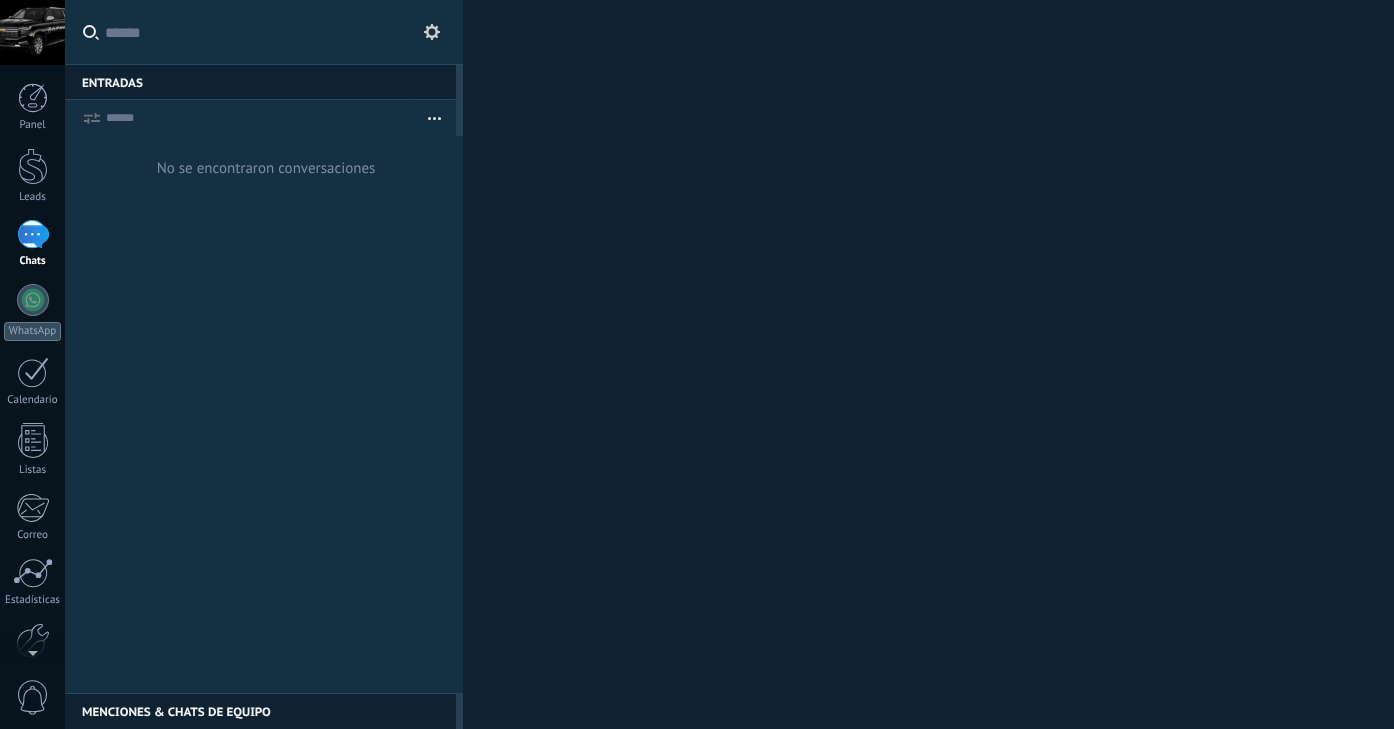 click at bounding box center (32, 32) 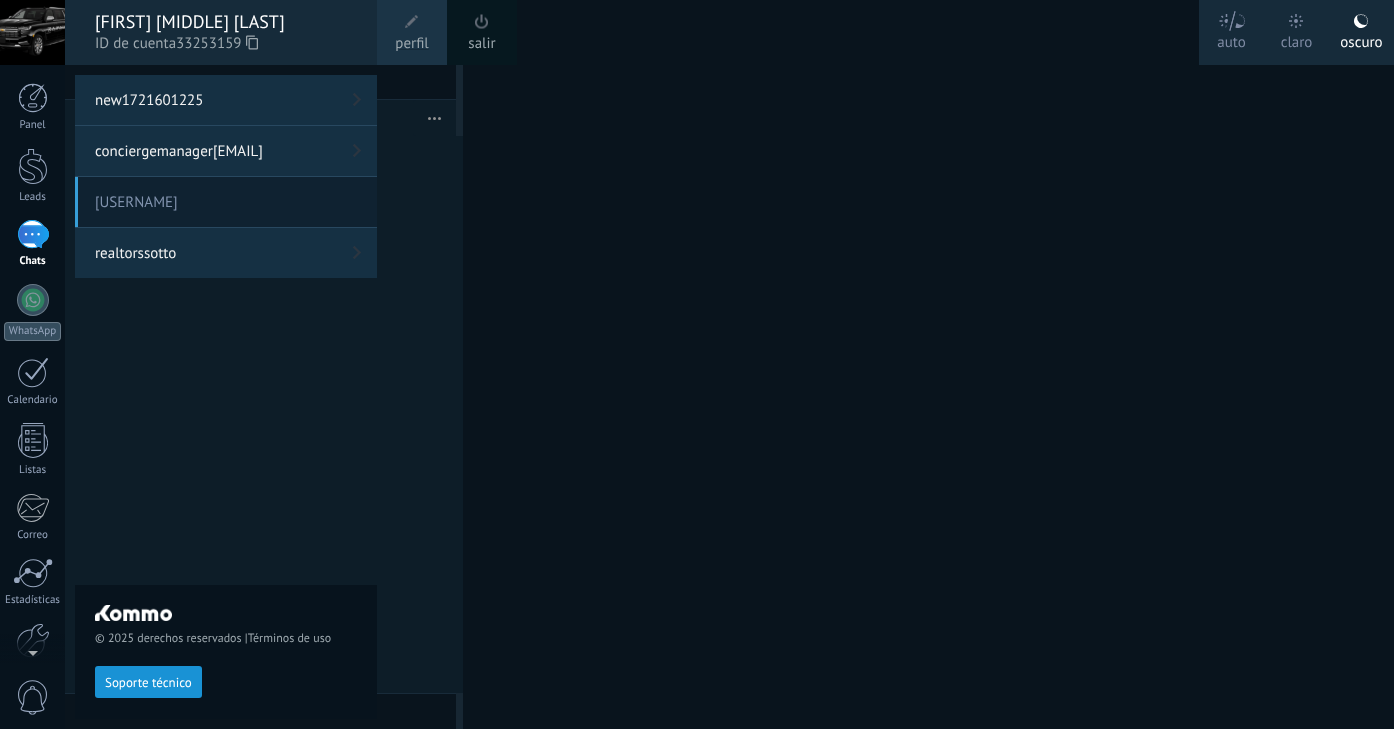 click on "[FIRST] [MIDDLE] [LAST]" at bounding box center (226, 22) 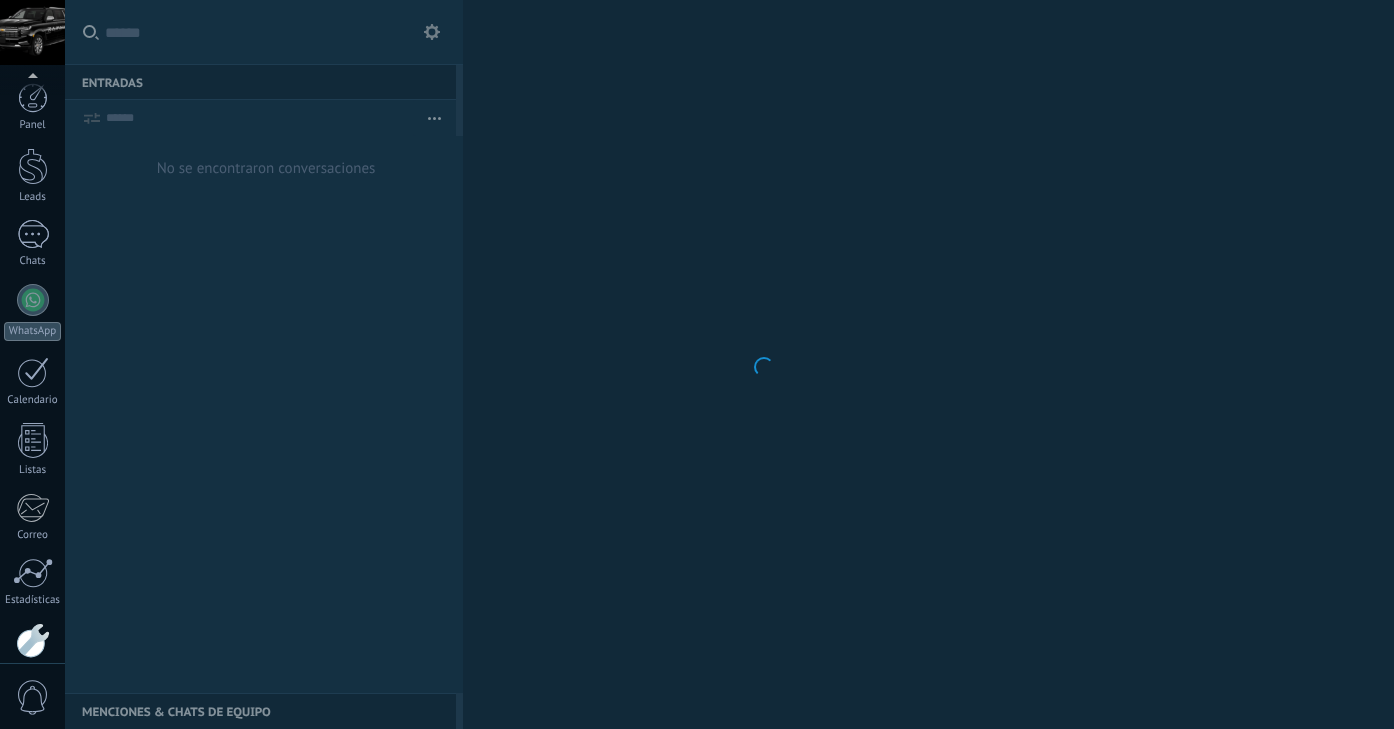 scroll, scrollTop: 103, scrollLeft: 0, axis: vertical 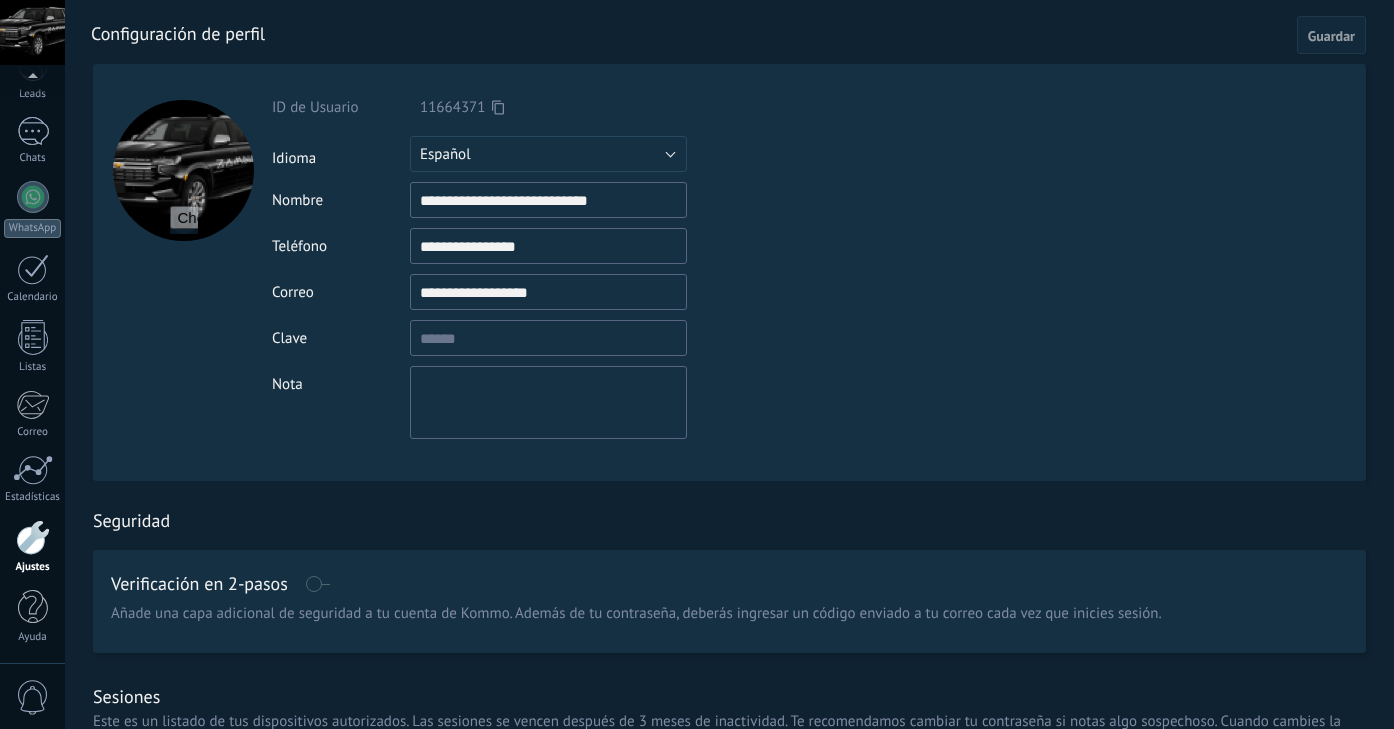 click at bounding box center [498, 107] 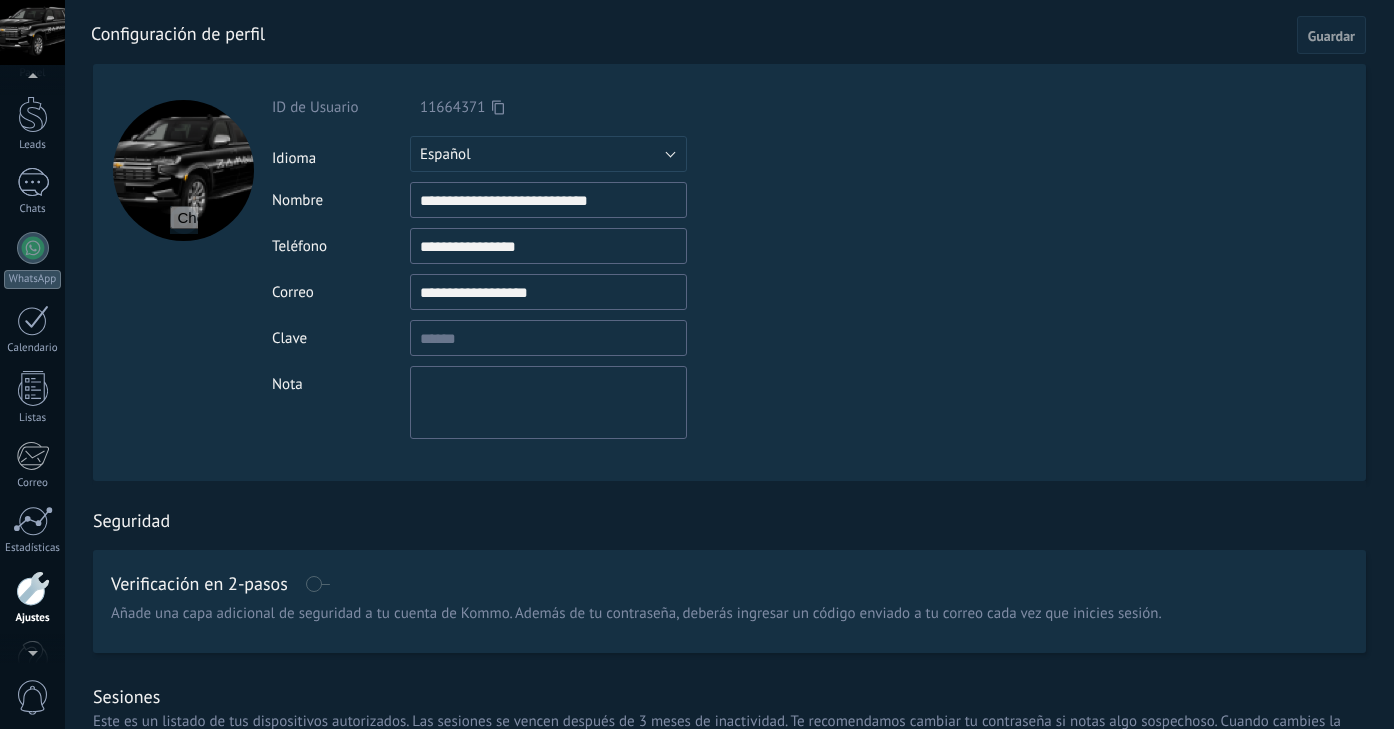 scroll, scrollTop: 31, scrollLeft: 0, axis: vertical 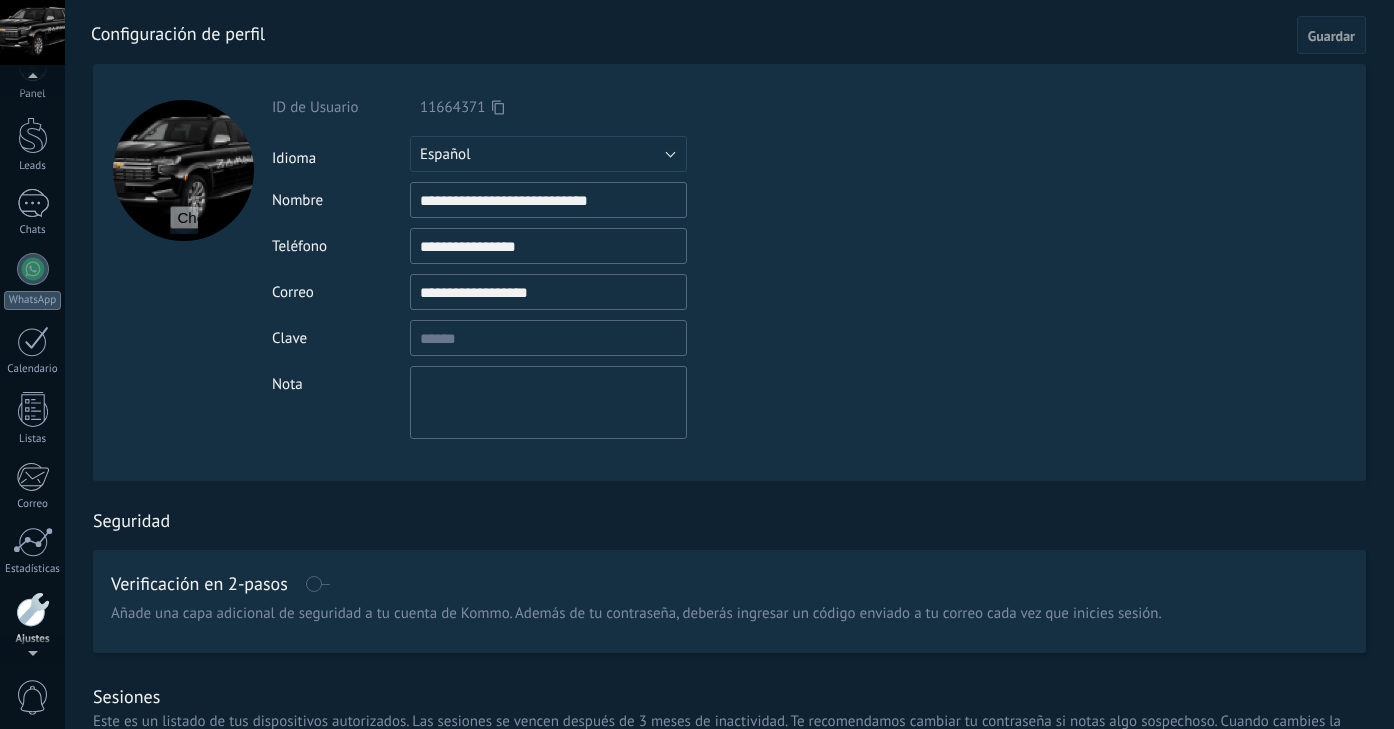 click at bounding box center [32, 32] 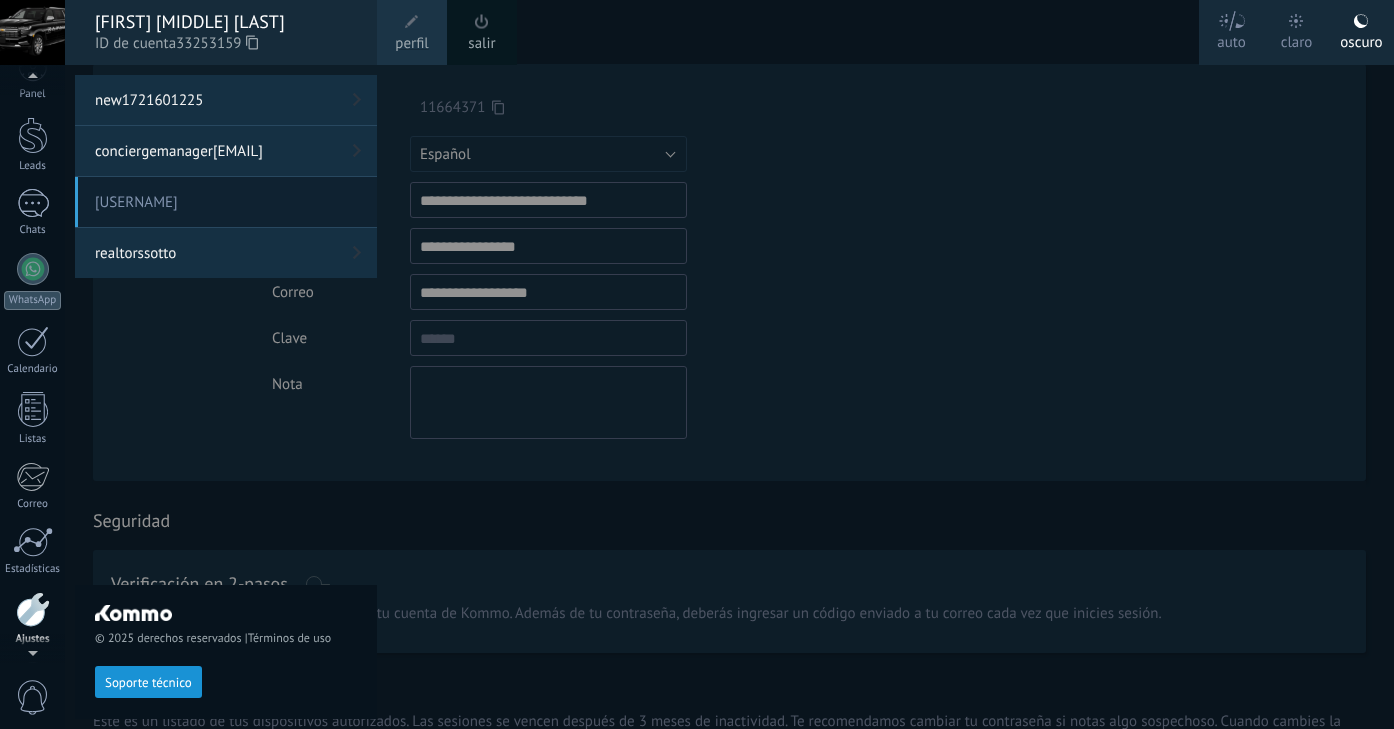 scroll, scrollTop: 0, scrollLeft: 0, axis: both 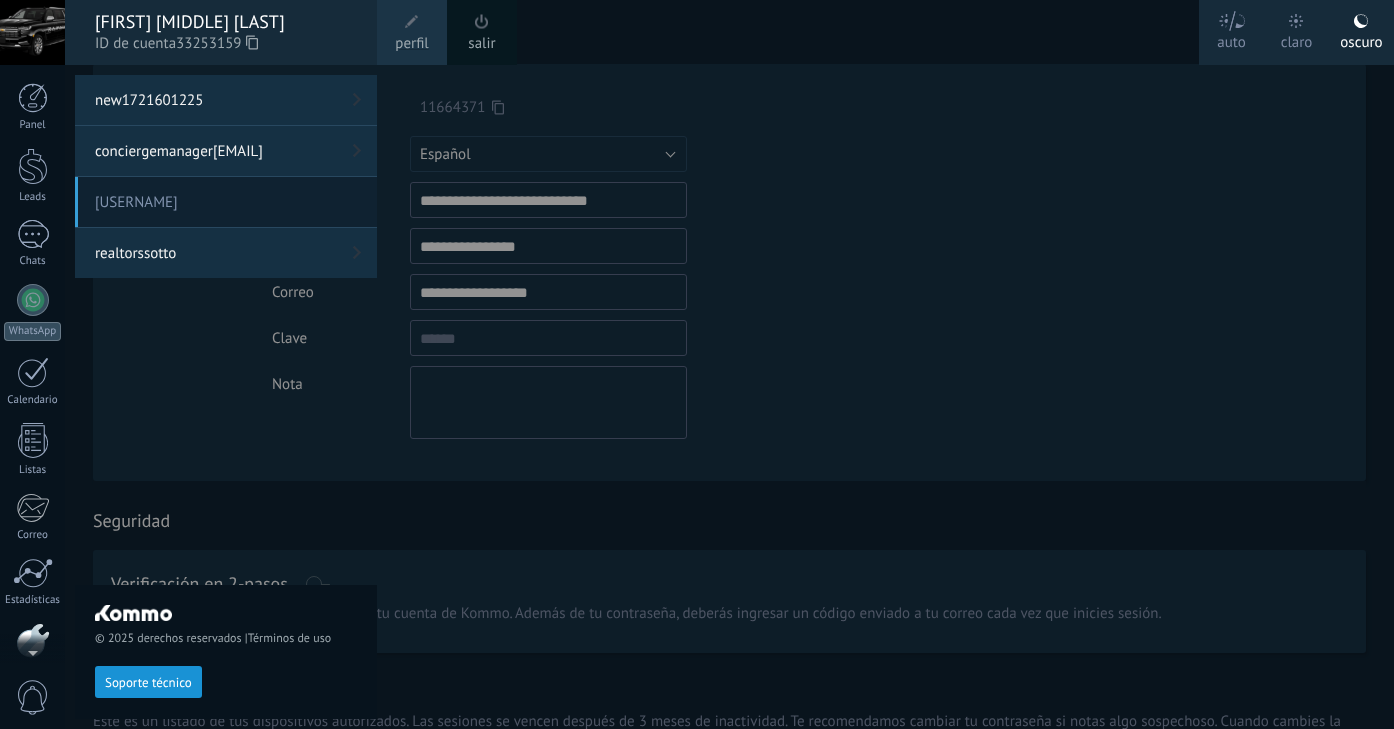 click on "new1721601225" at bounding box center (226, 100) 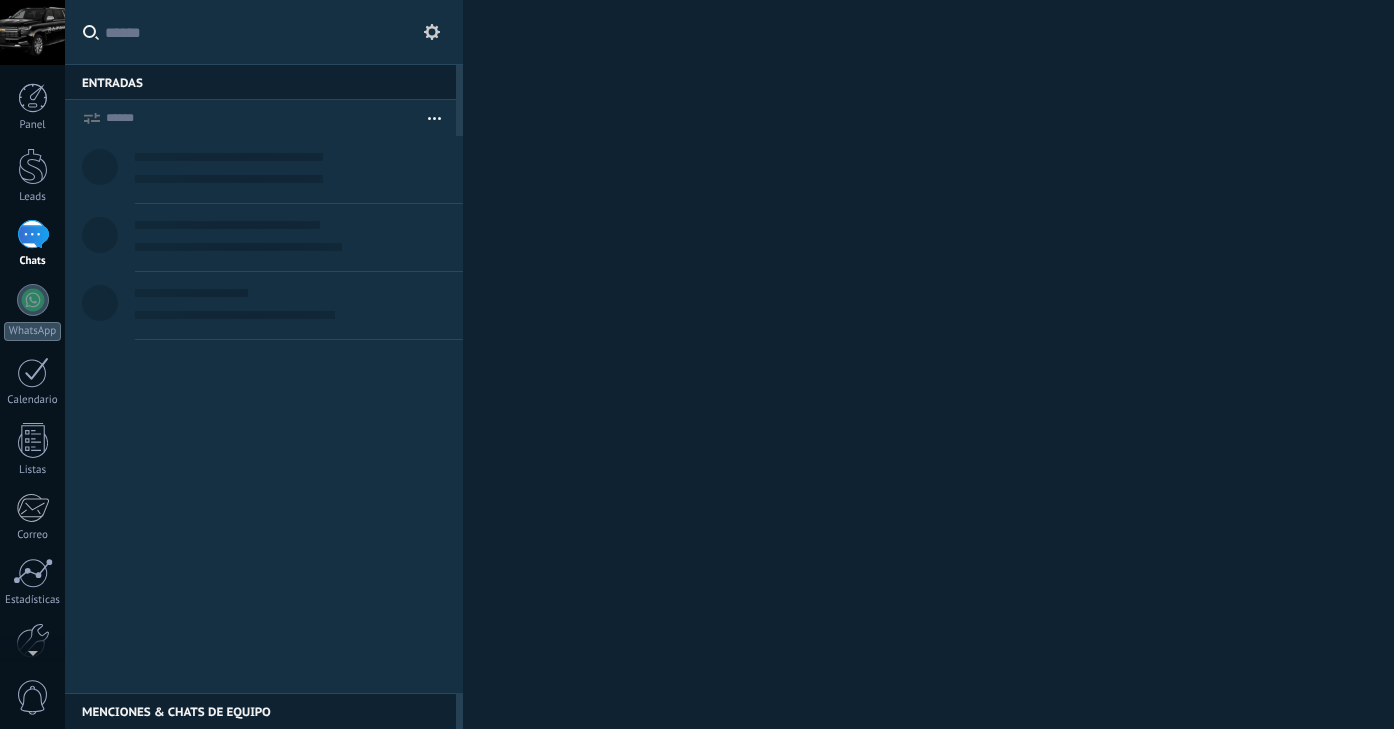 scroll, scrollTop: 0, scrollLeft: 0, axis: both 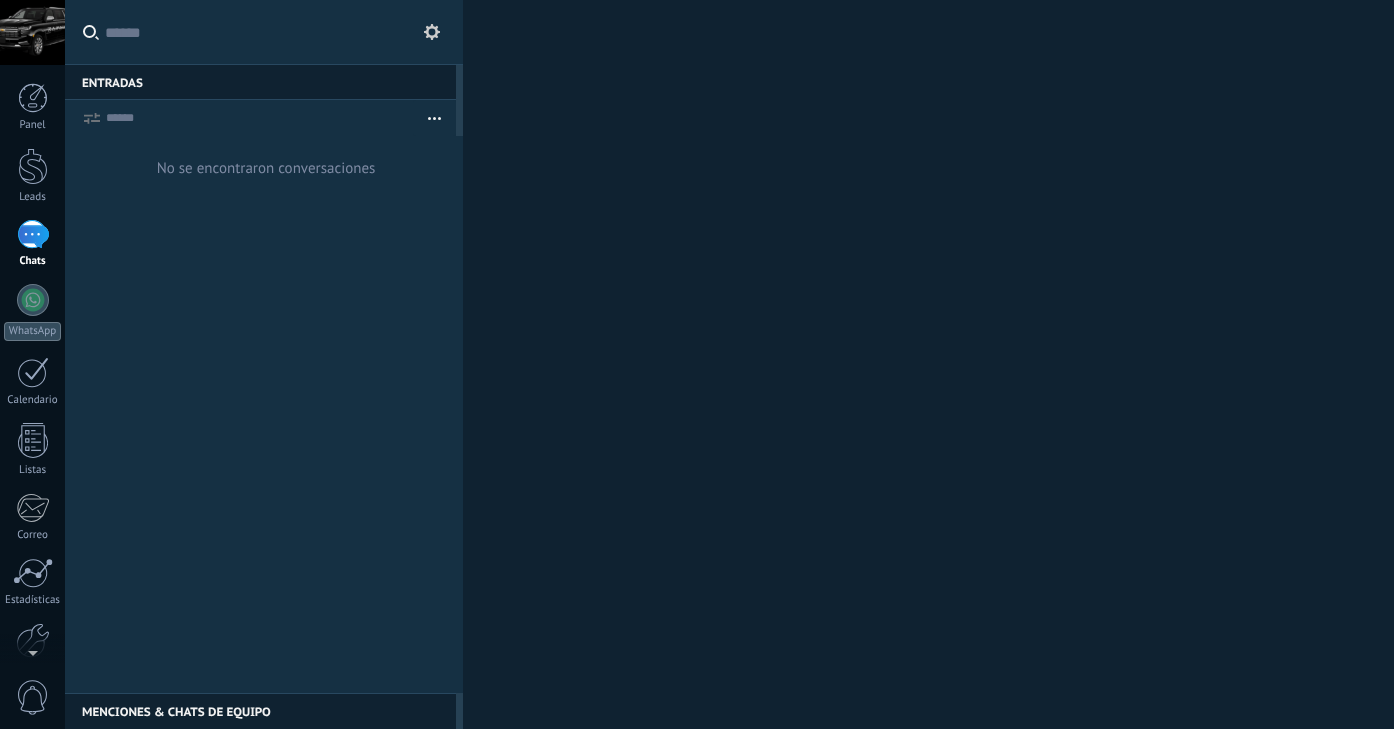 click at bounding box center (32, 32) 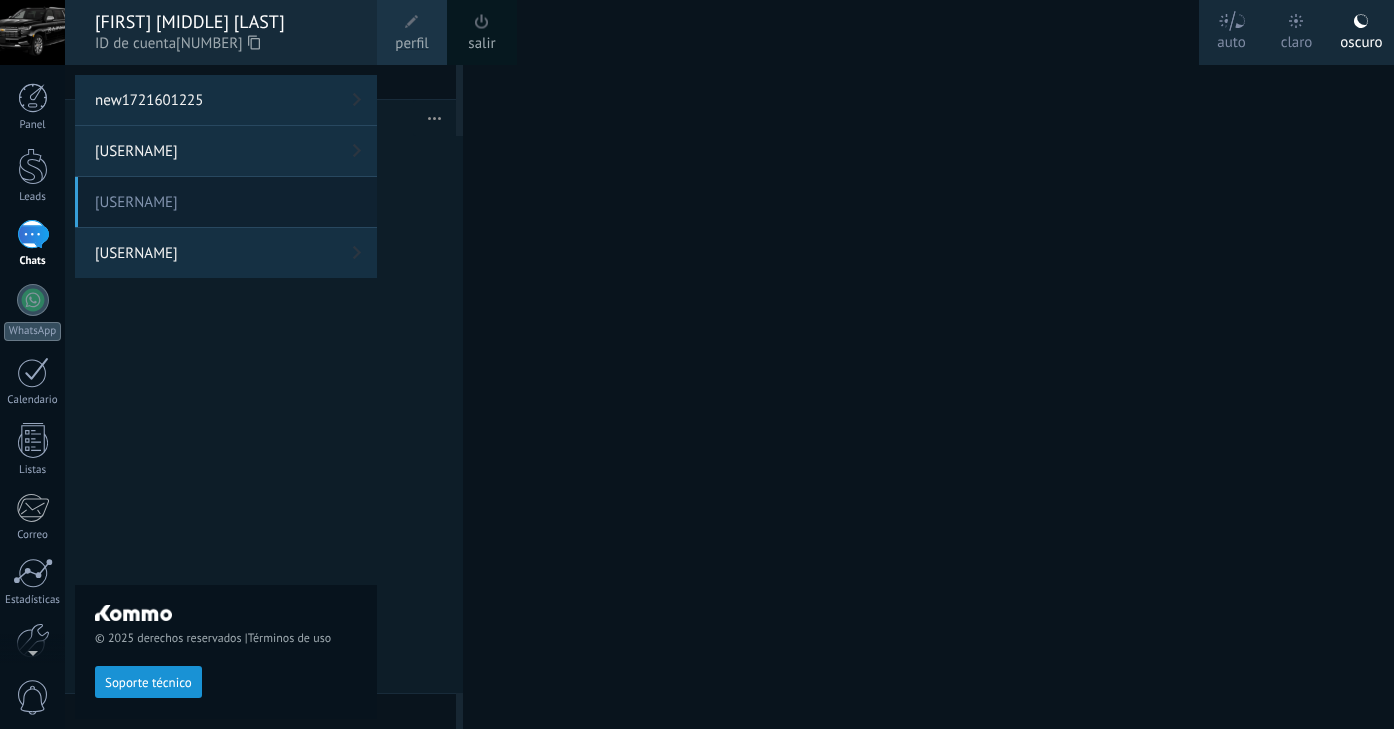 scroll, scrollTop: 0, scrollLeft: 0, axis: both 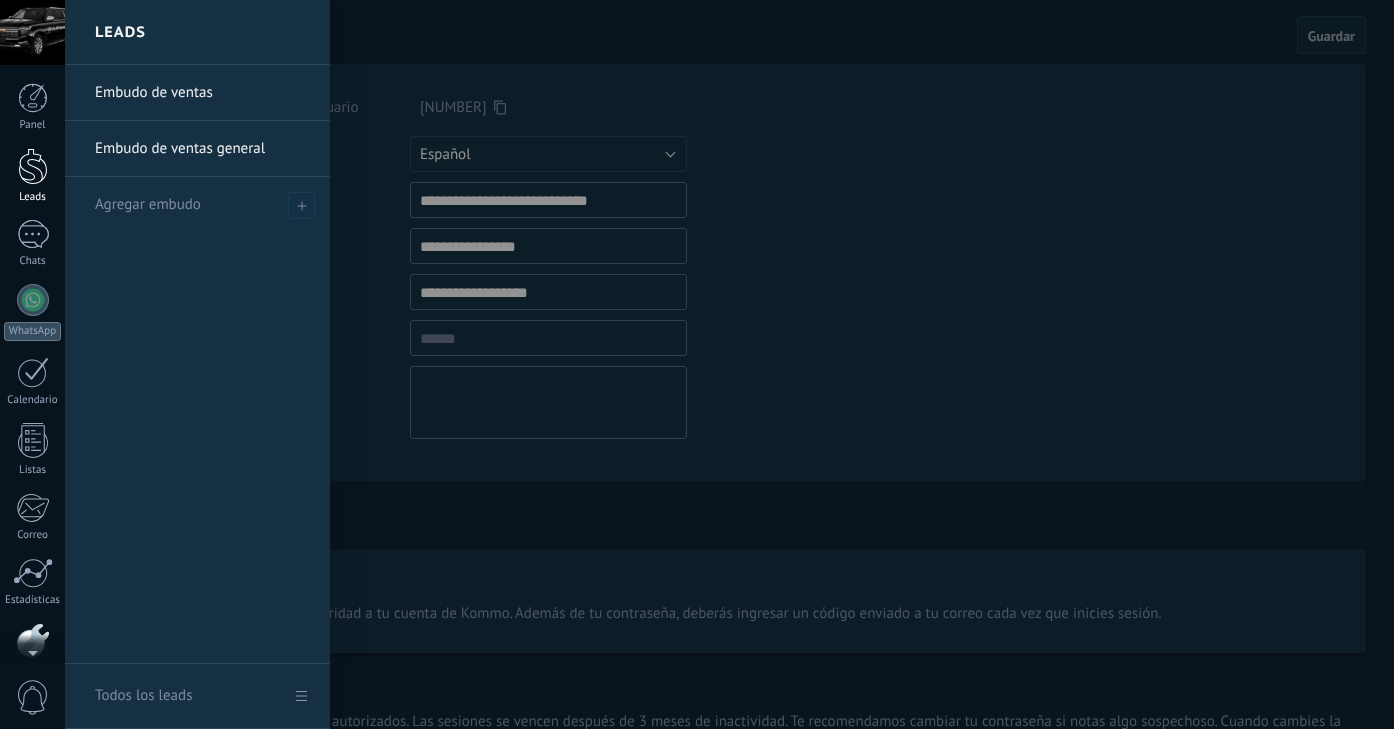 click at bounding box center [33, 166] 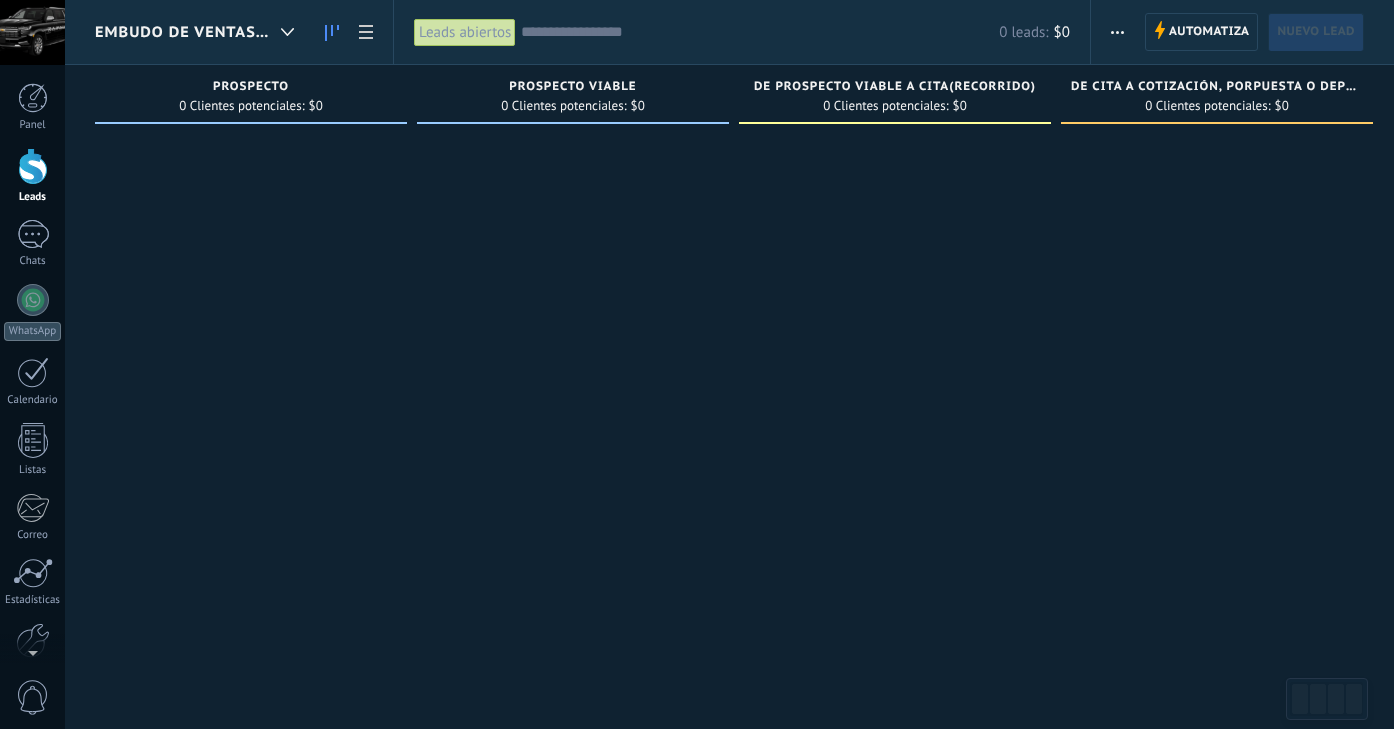 click at bounding box center [32, 32] 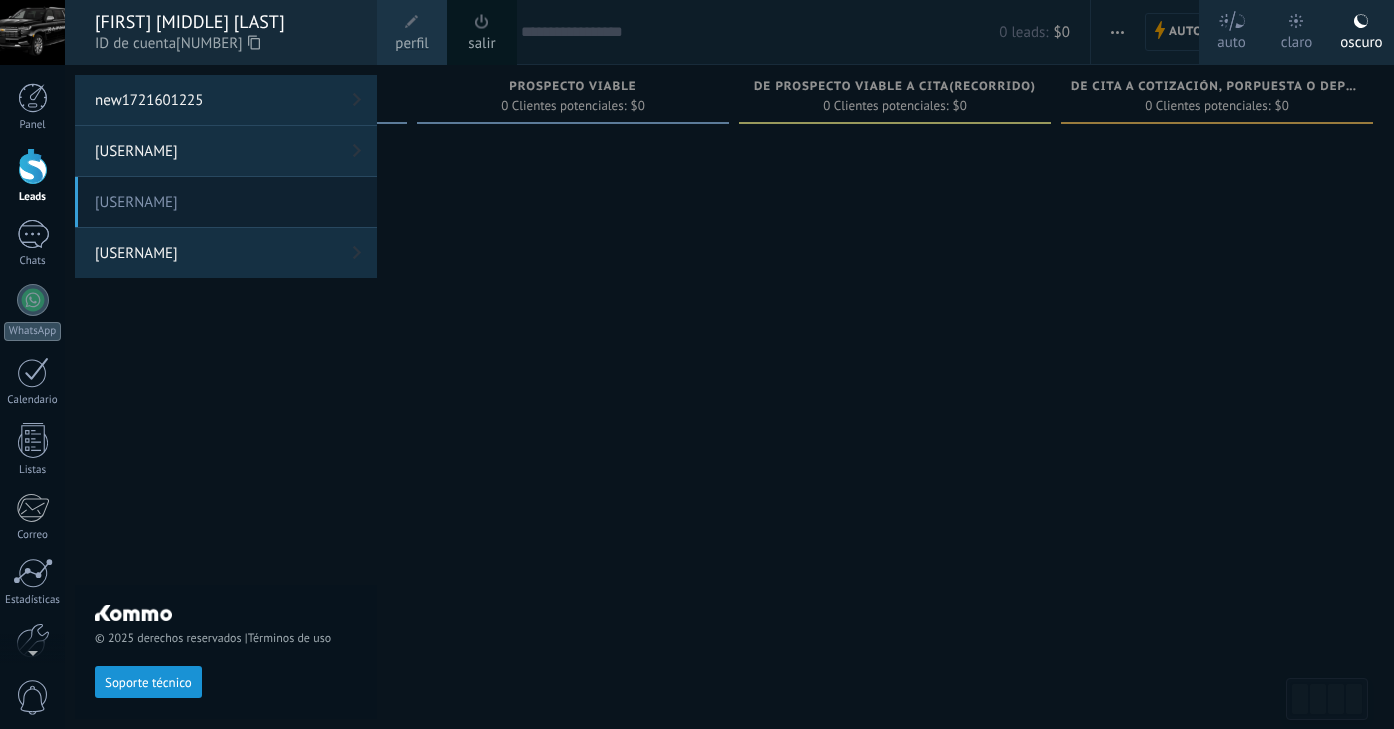 click on "[USERNAME]" at bounding box center (226, 202) 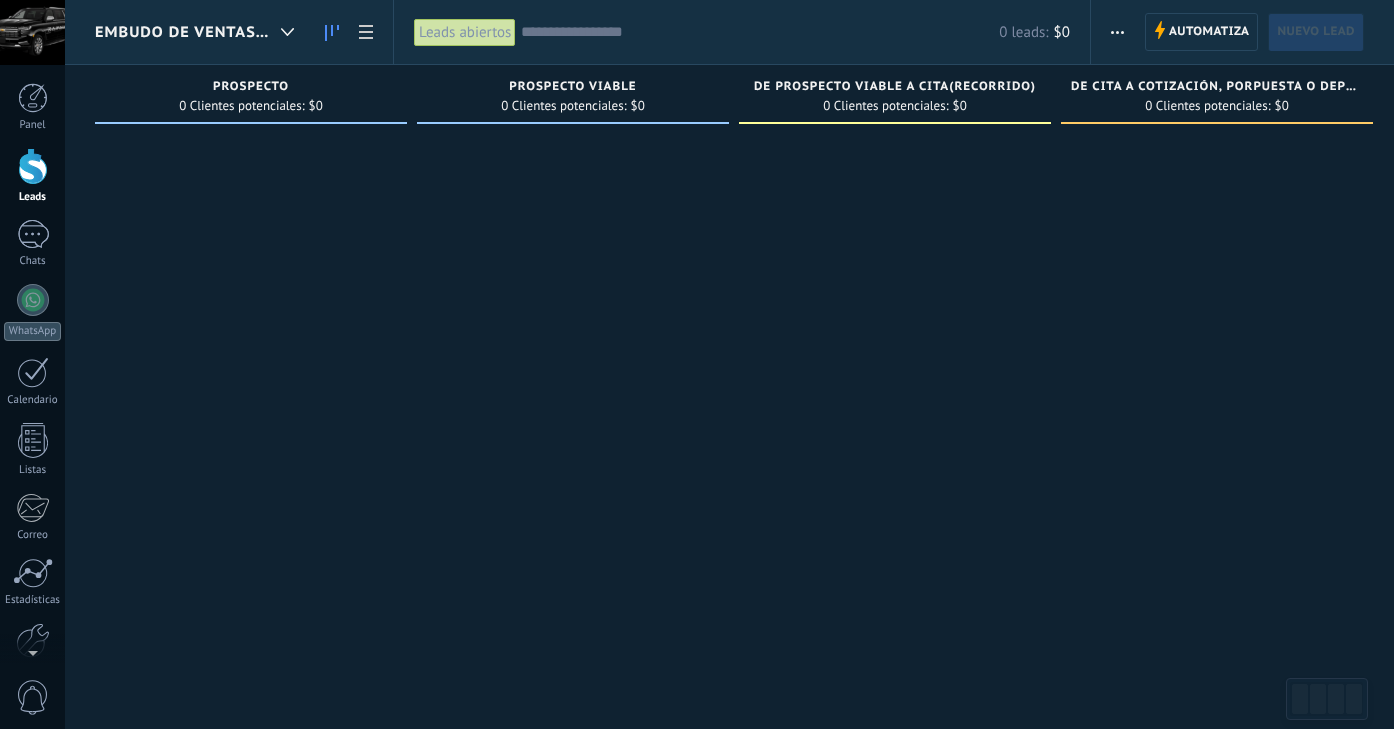 scroll, scrollTop: 103, scrollLeft: 0, axis: vertical 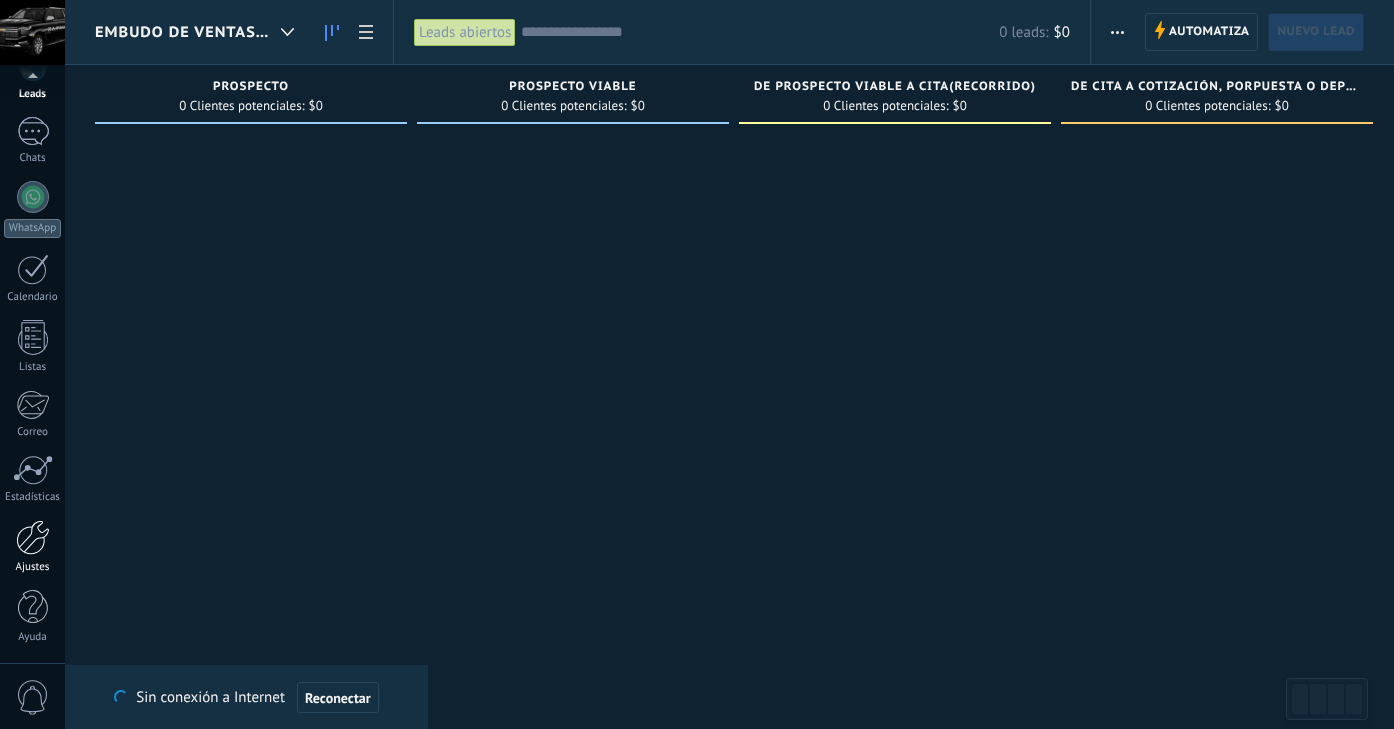 click at bounding box center (33, 537) 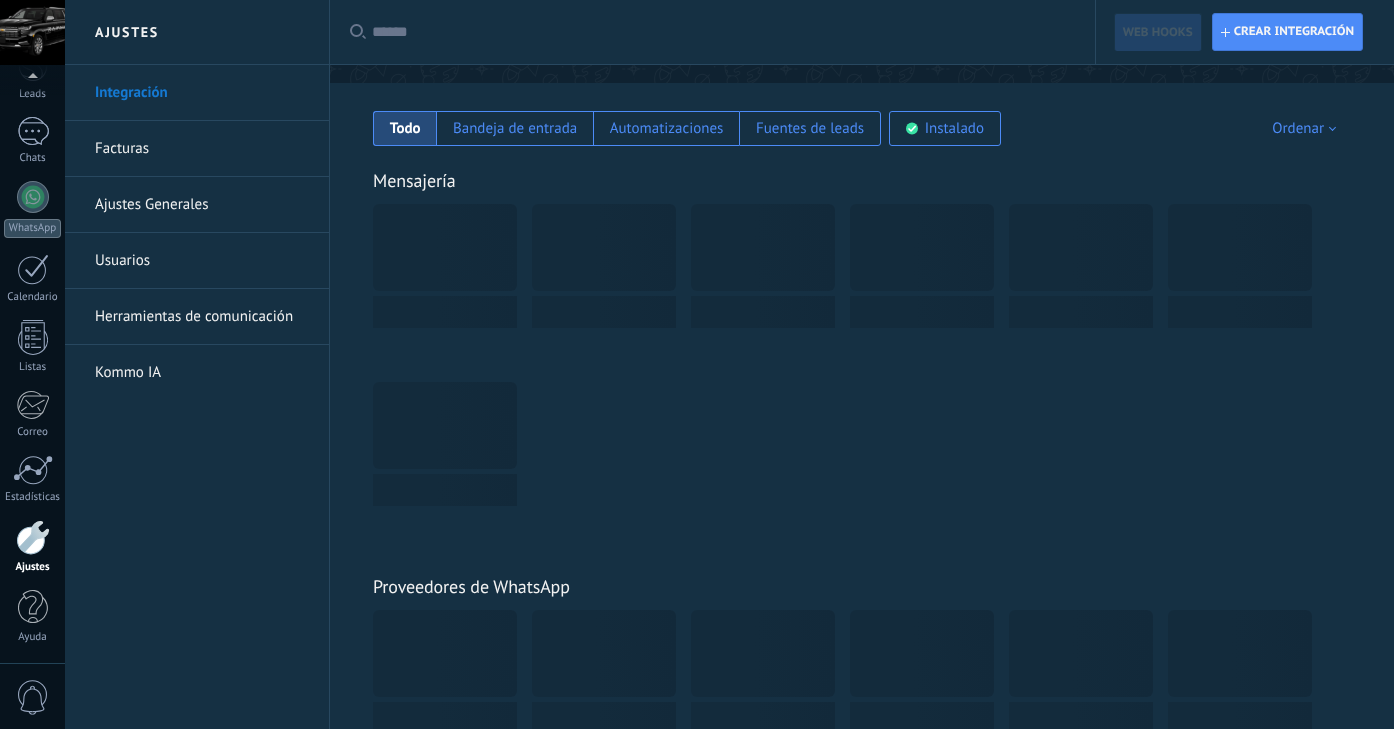 scroll, scrollTop: 0, scrollLeft: 0, axis: both 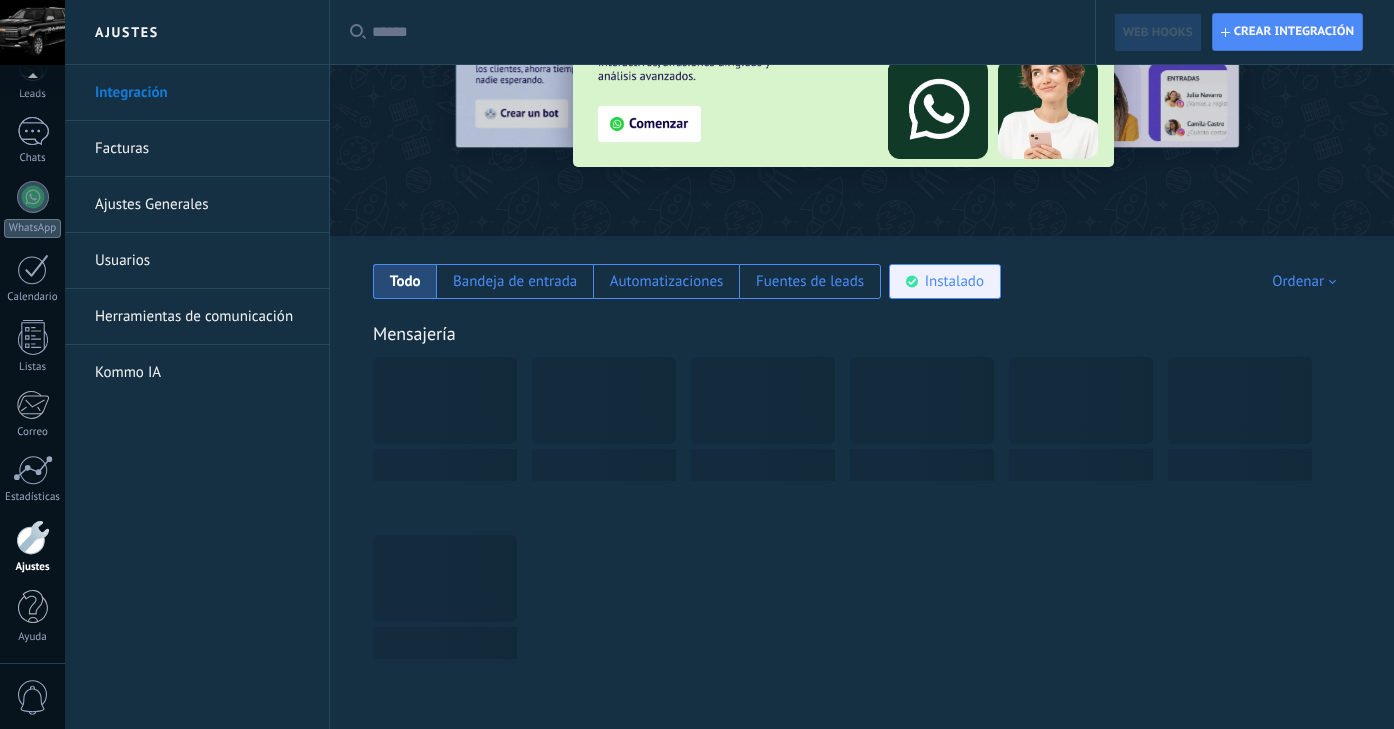 click on "Instalado" at bounding box center (954, 281) 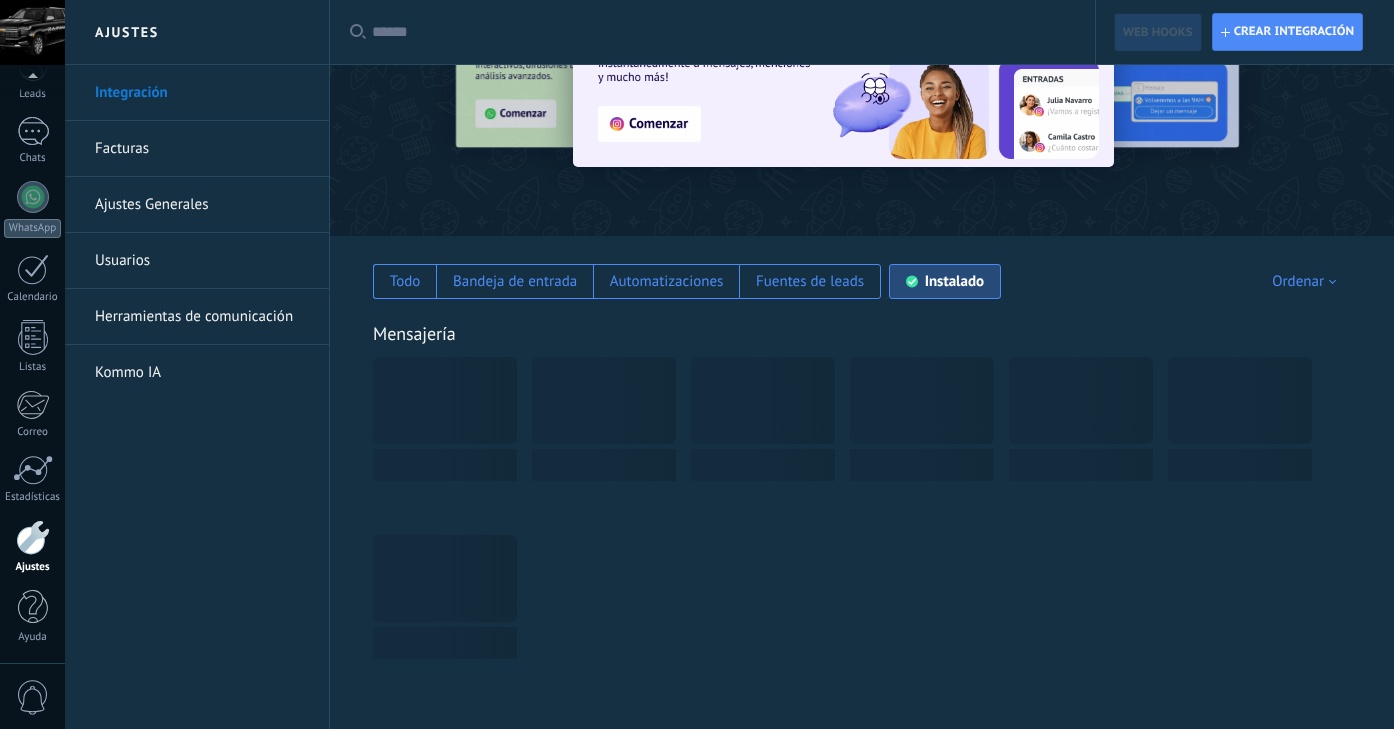 click at bounding box center [32, 32] 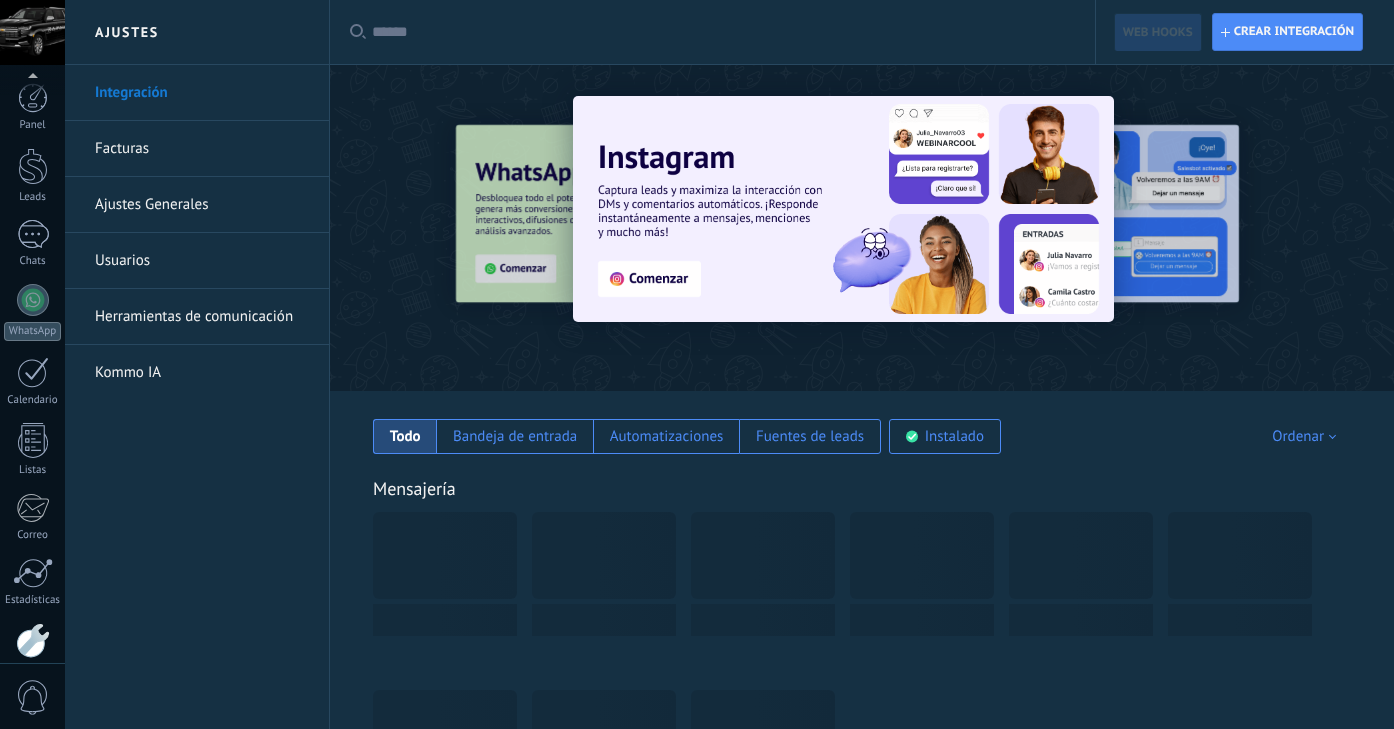 scroll, scrollTop: 155, scrollLeft: 0, axis: vertical 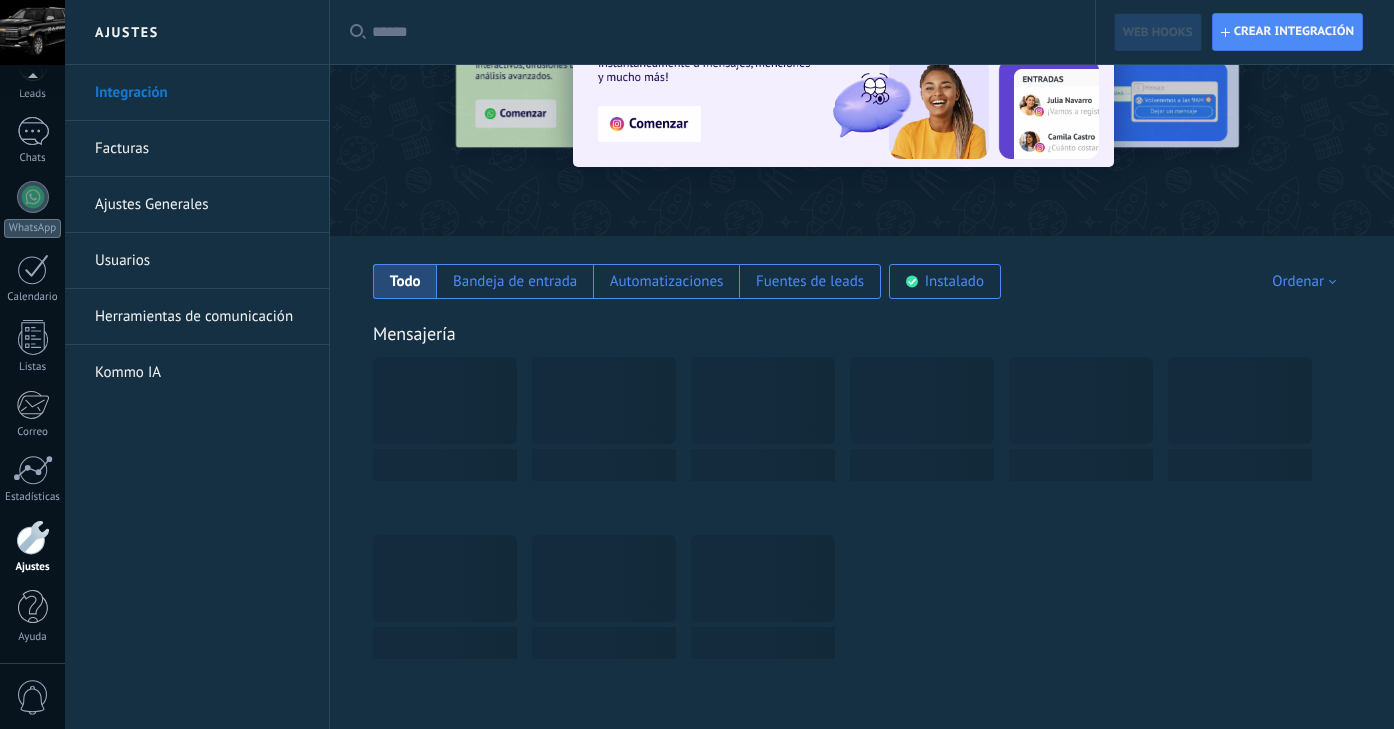 click at bounding box center [32, 32] 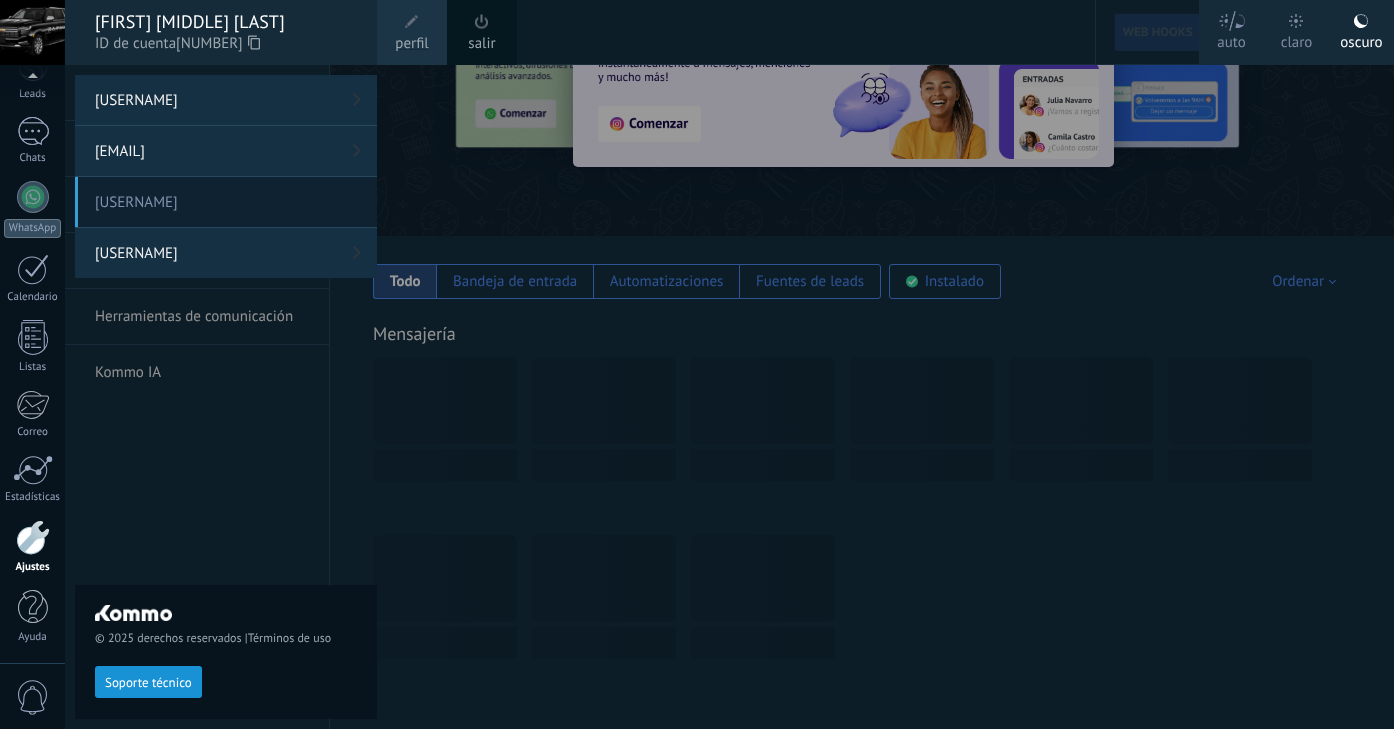 click on "[USERNAME]" at bounding box center (226, 151) 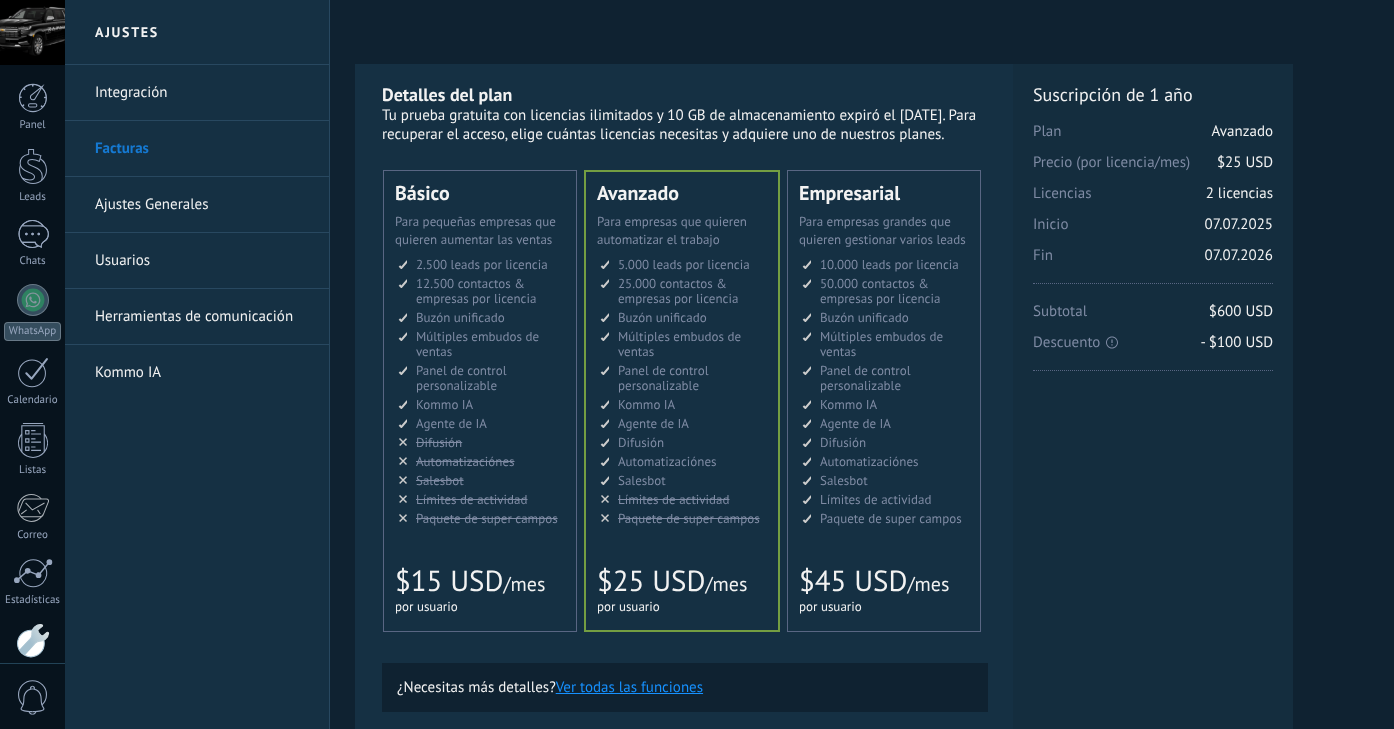 scroll, scrollTop: 0, scrollLeft: 0, axis: both 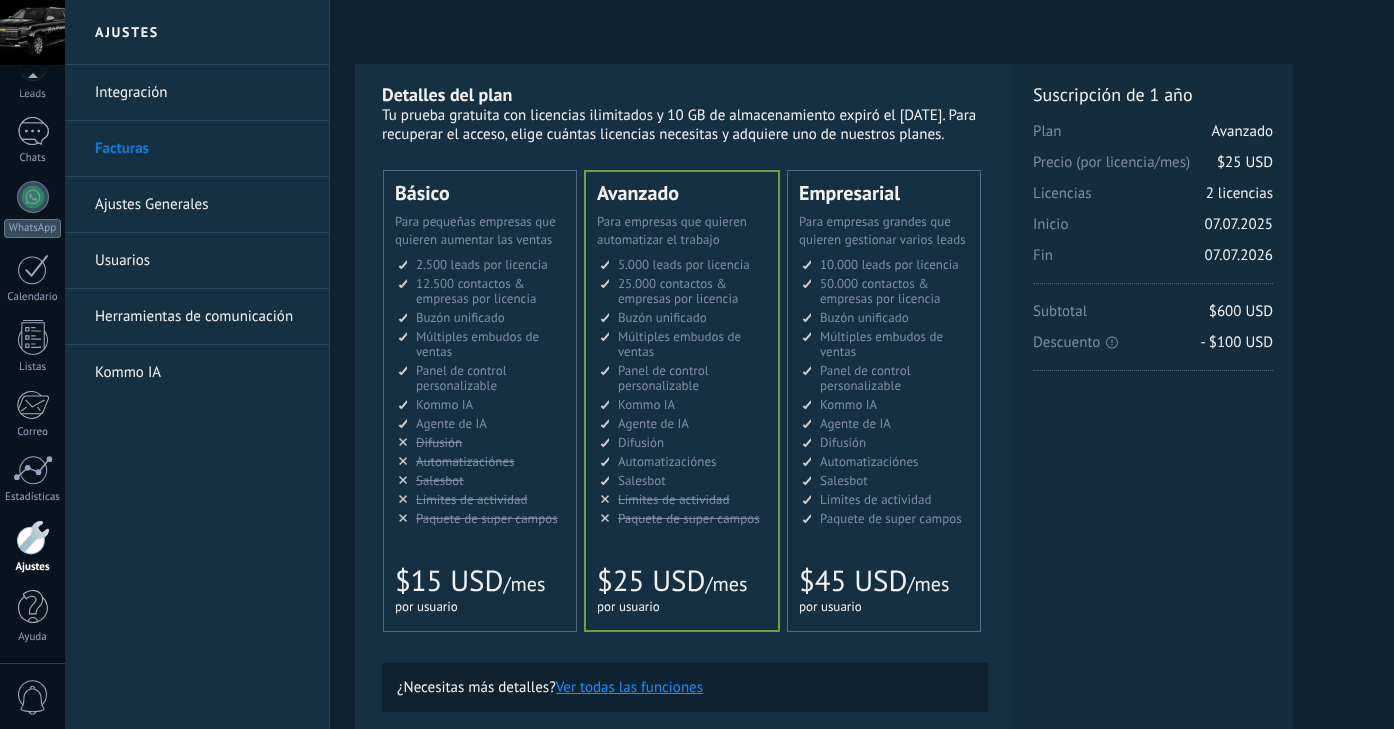click at bounding box center (32, 32) 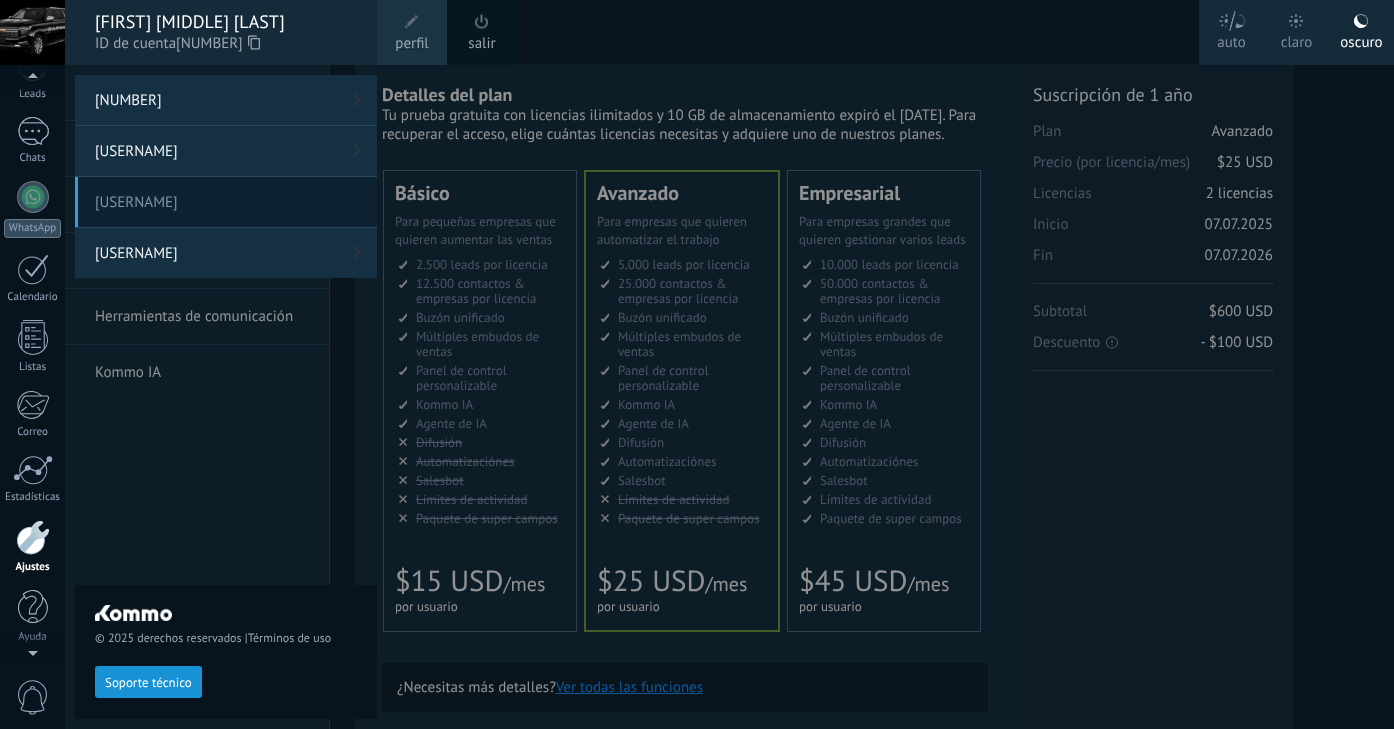 scroll, scrollTop: 64, scrollLeft: 0, axis: vertical 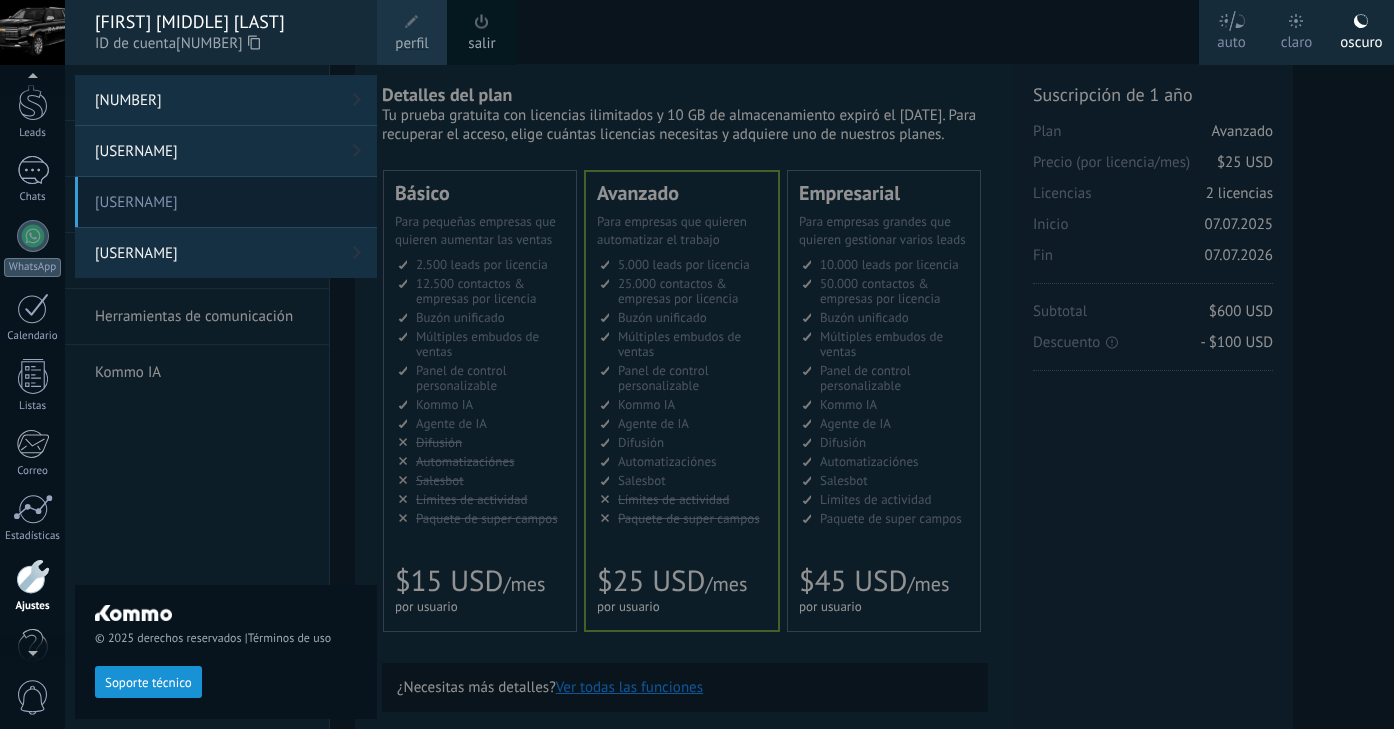 click on "new1721601225" at bounding box center [226, 100] 